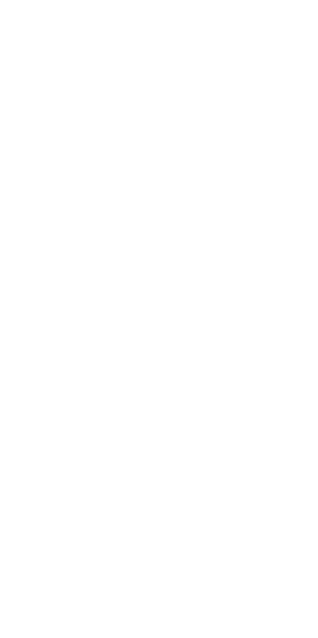 scroll, scrollTop: 0, scrollLeft: 0, axis: both 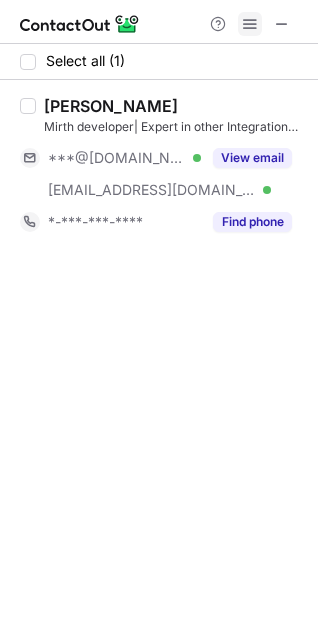 click at bounding box center [250, 24] 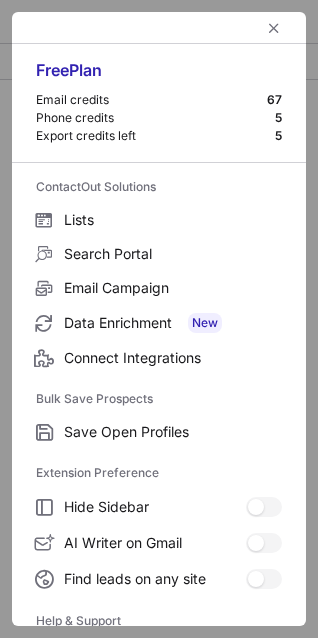 scroll, scrollTop: 194, scrollLeft: 0, axis: vertical 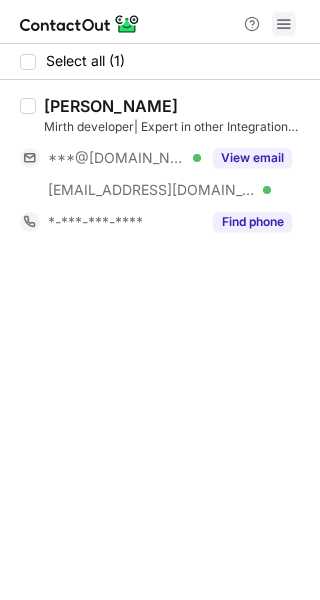 click at bounding box center (284, 24) 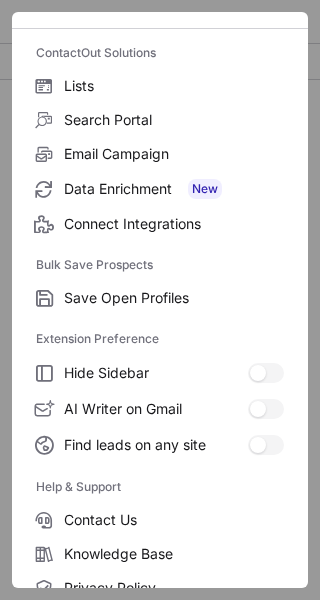 scroll, scrollTop: 232, scrollLeft: 0, axis: vertical 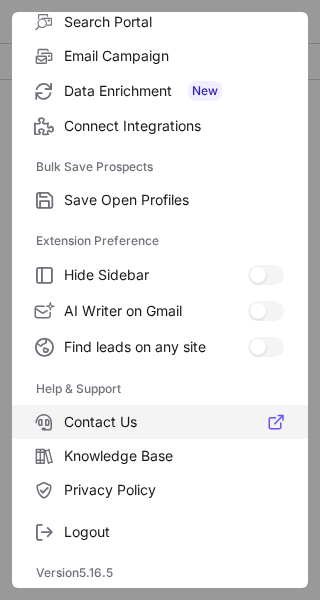 click on "Contact Us" at bounding box center [174, 422] 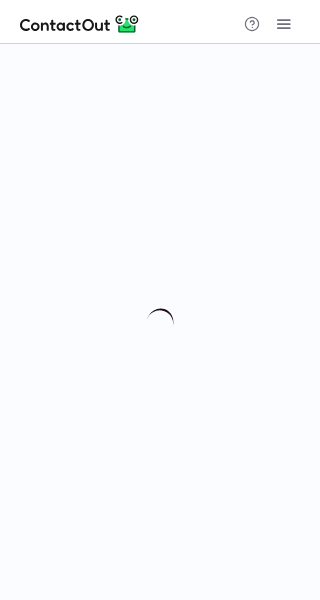 scroll, scrollTop: 0, scrollLeft: 0, axis: both 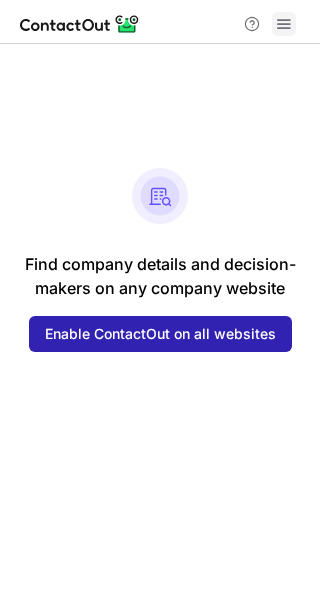 click at bounding box center (284, 24) 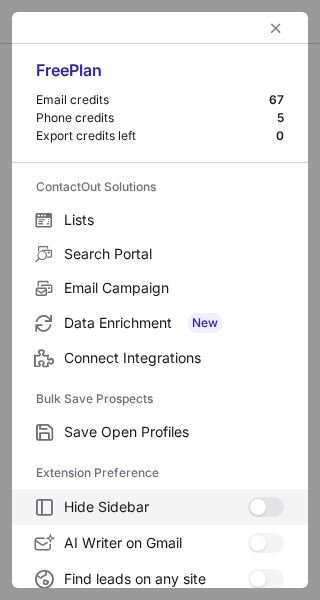 scroll, scrollTop: 232, scrollLeft: 0, axis: vertical 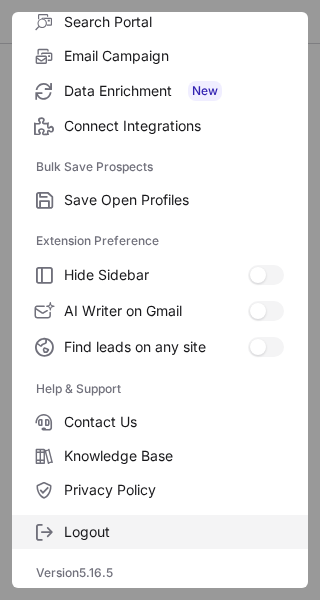 click on "Logout" at bounding box center (174, 532) 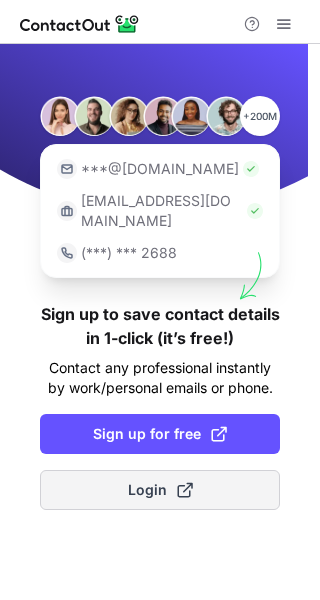 click on "Login" at bounding box center [160, 490] 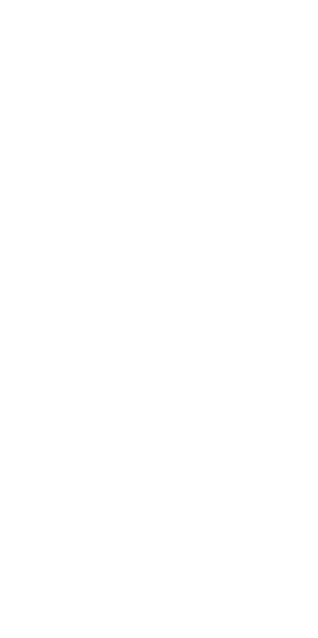 scroll, scrollTop: 0, scrollLeft: 0, axis: both 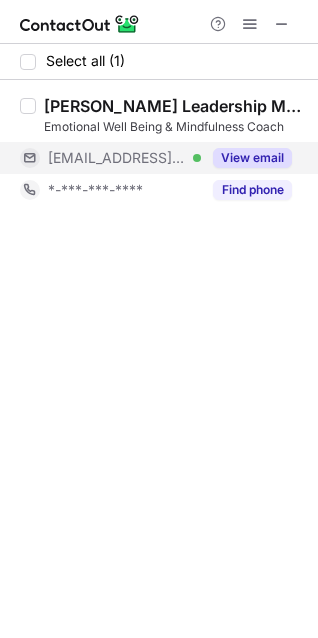 click on "View email" at bounding box center [252, 158] 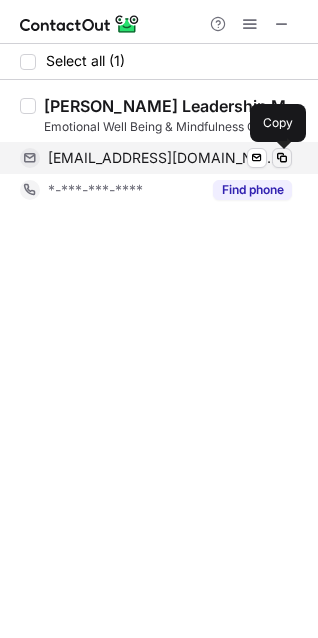 click at bounding box center [282, 158] 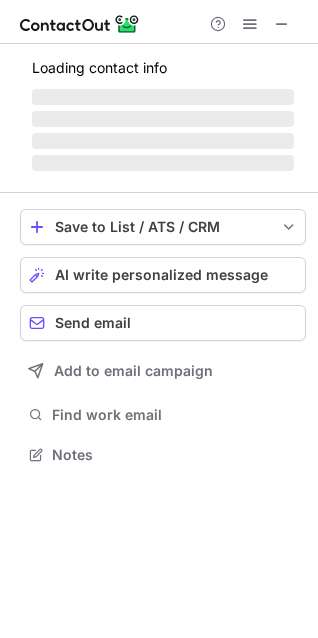 scroll, scrollTop: 10, scrollLeft: 9, axis: both 